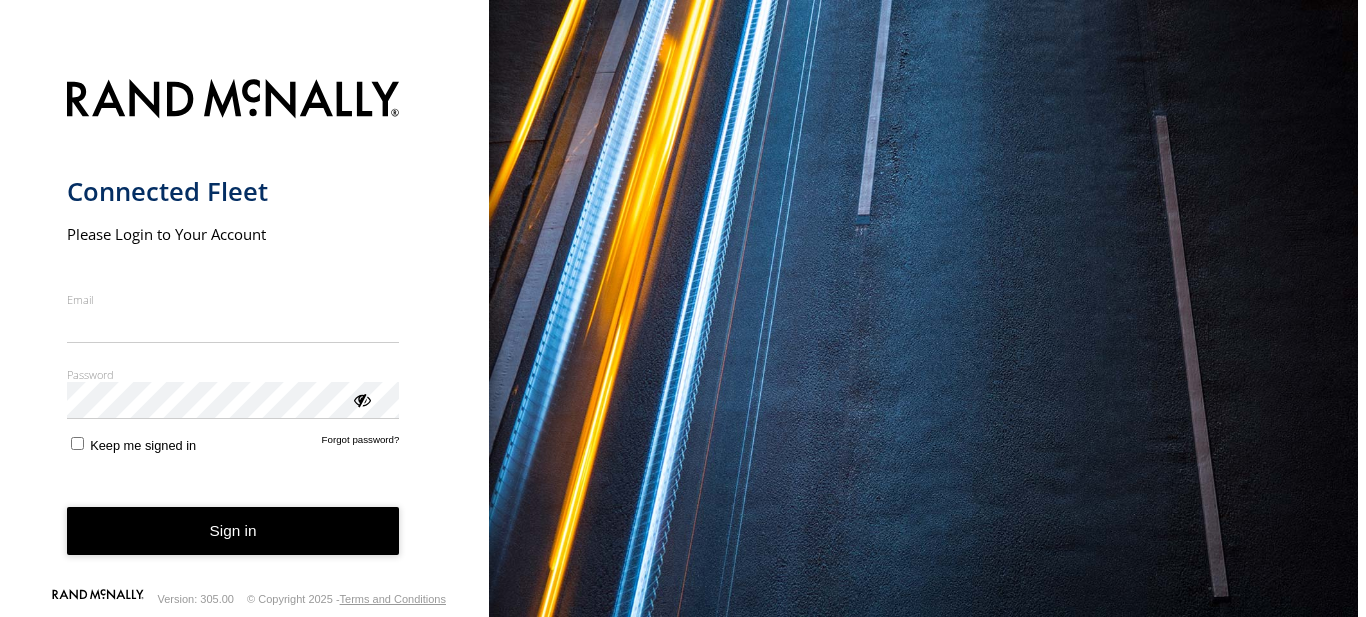 scroll, scrollTop: 0, scrollLeft: 0, axis: both 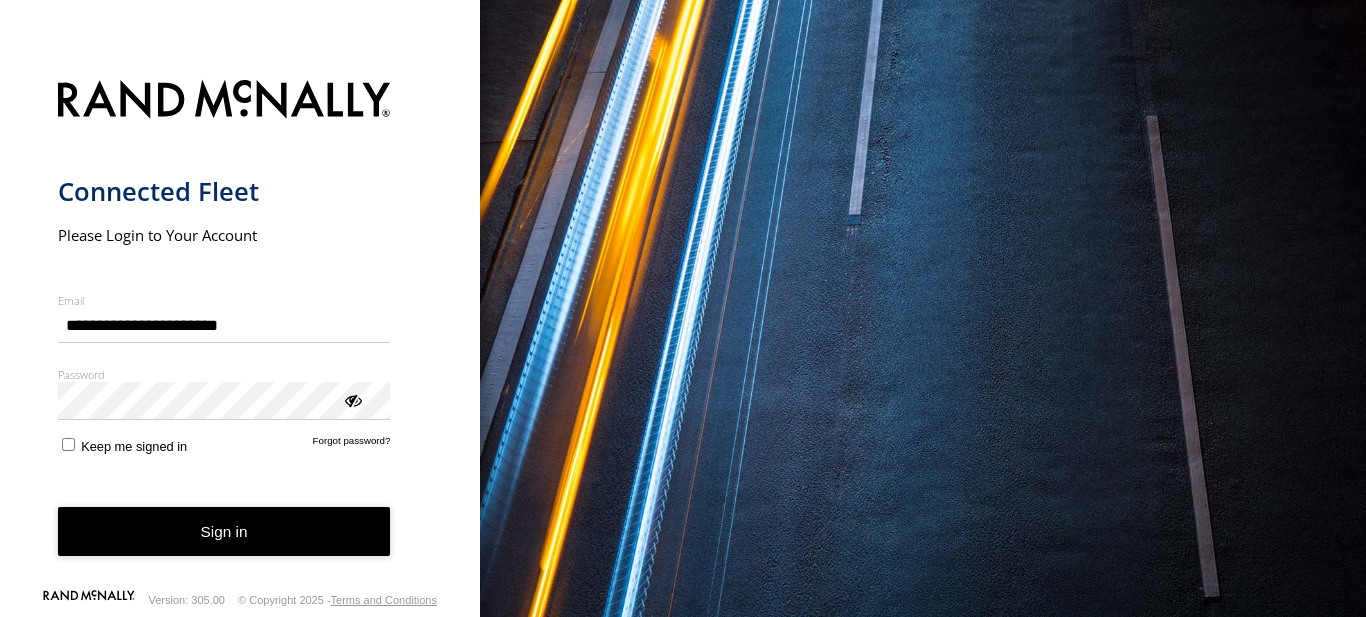 type on "**********" 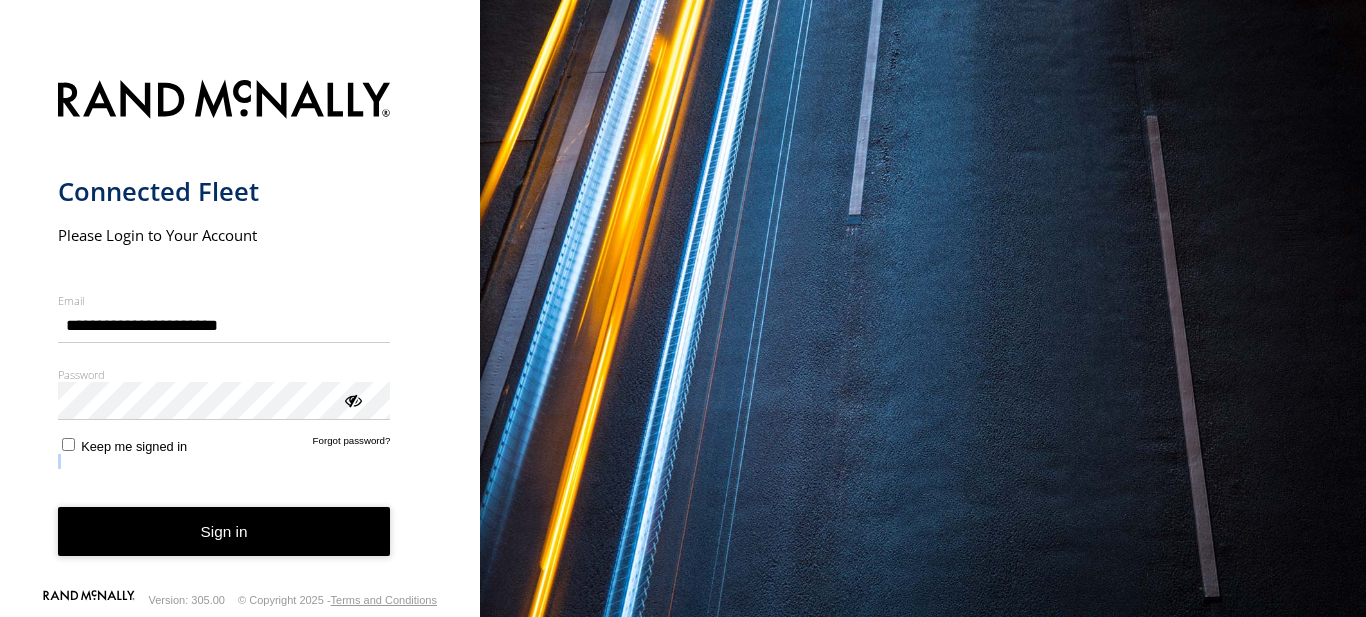 click on "**********" at bounding box center [240, 328] 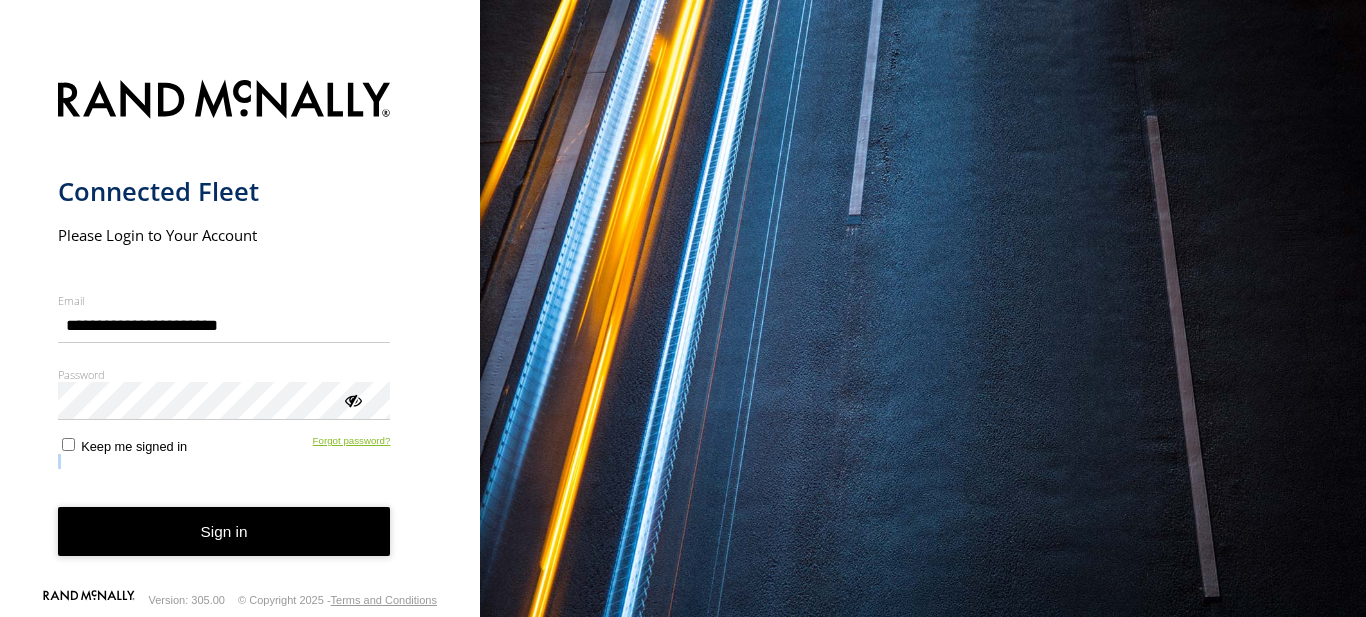 click on "Forgot password?" at bounding box center [352, 444] 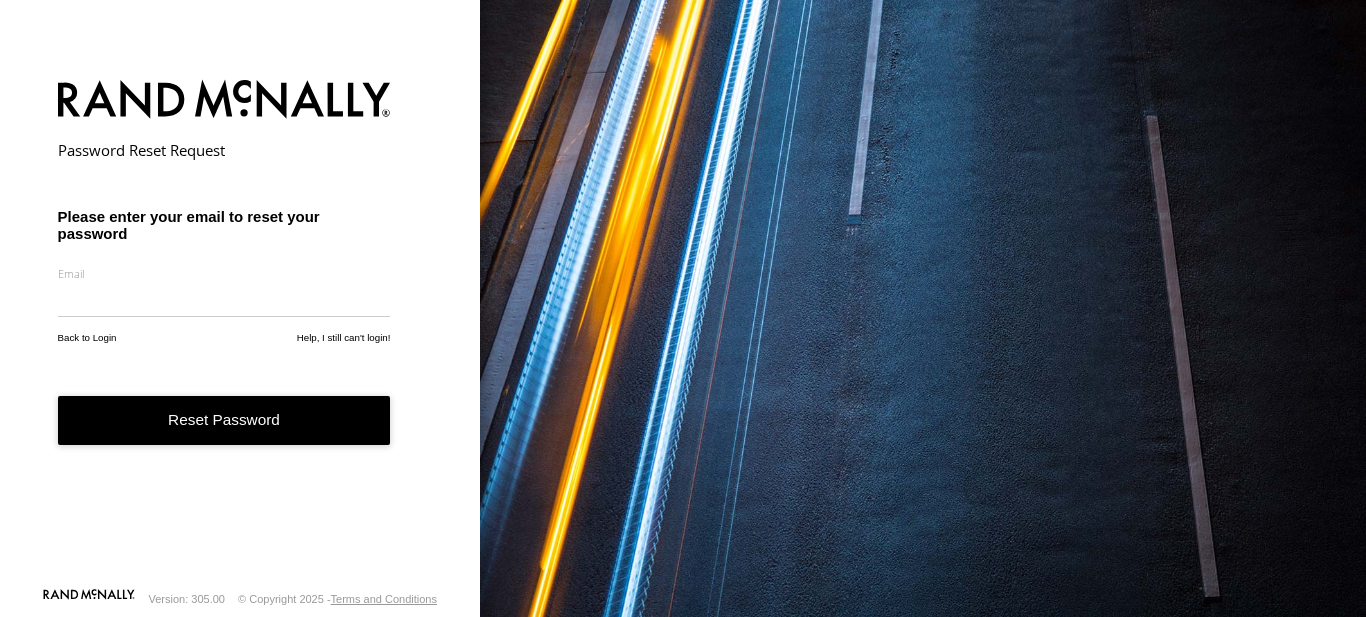 scroll, scrollTop: 0, scrollLeft: 0, axis: both 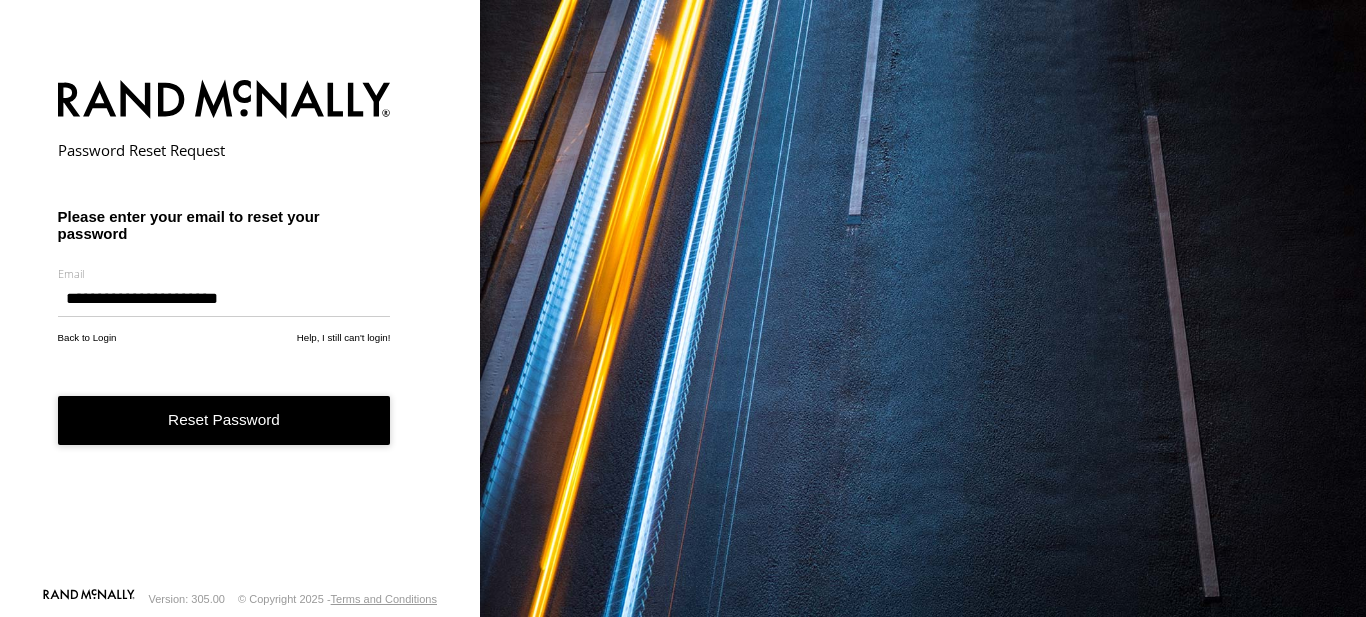 type on "**********" 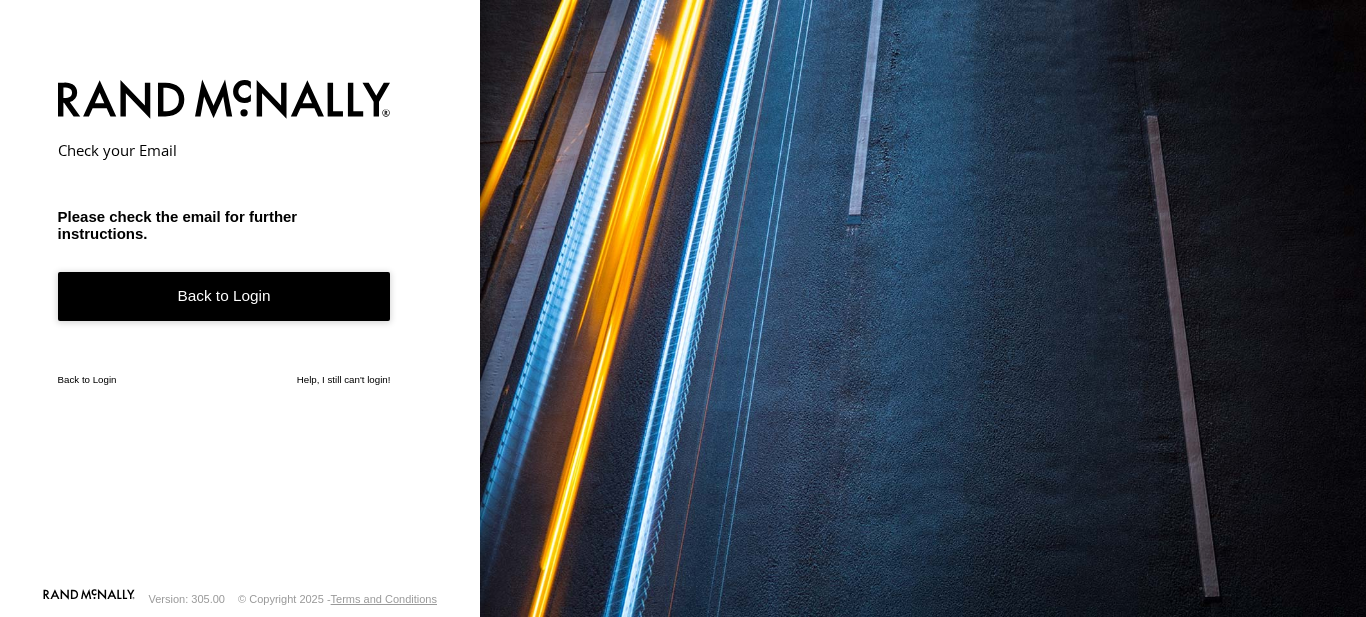 scroll, scrollTop: 0, scrollLeft: 0, axis: both 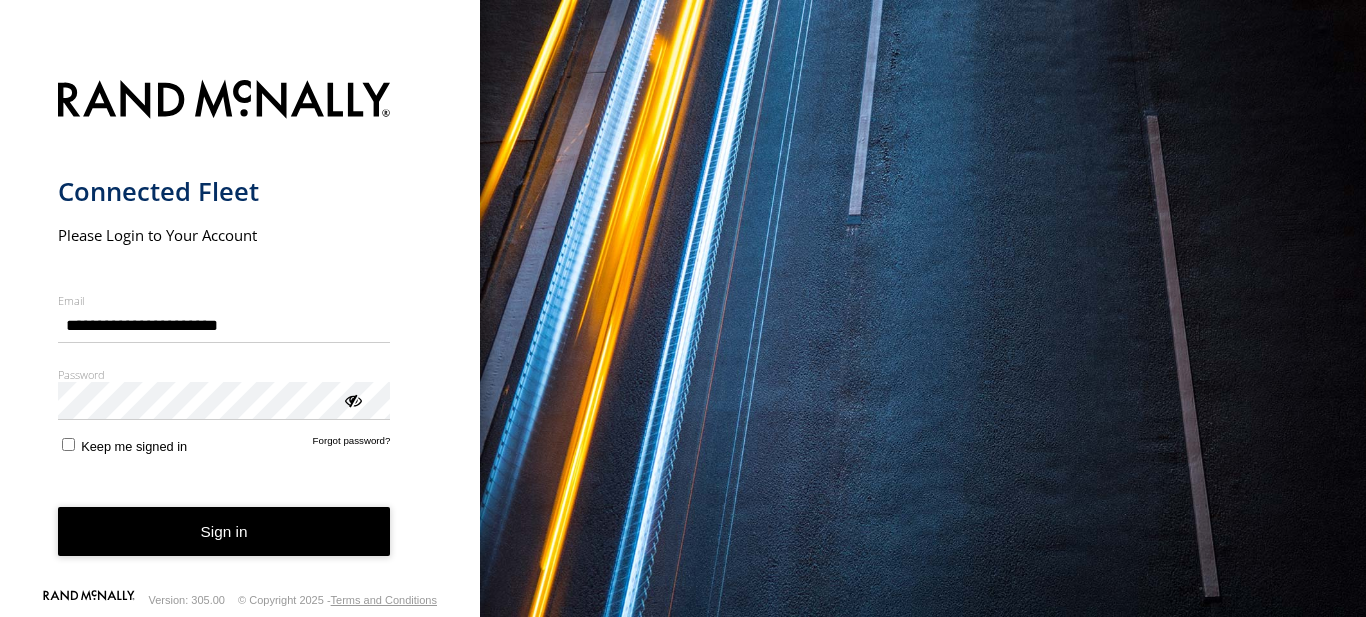 type on "**********" 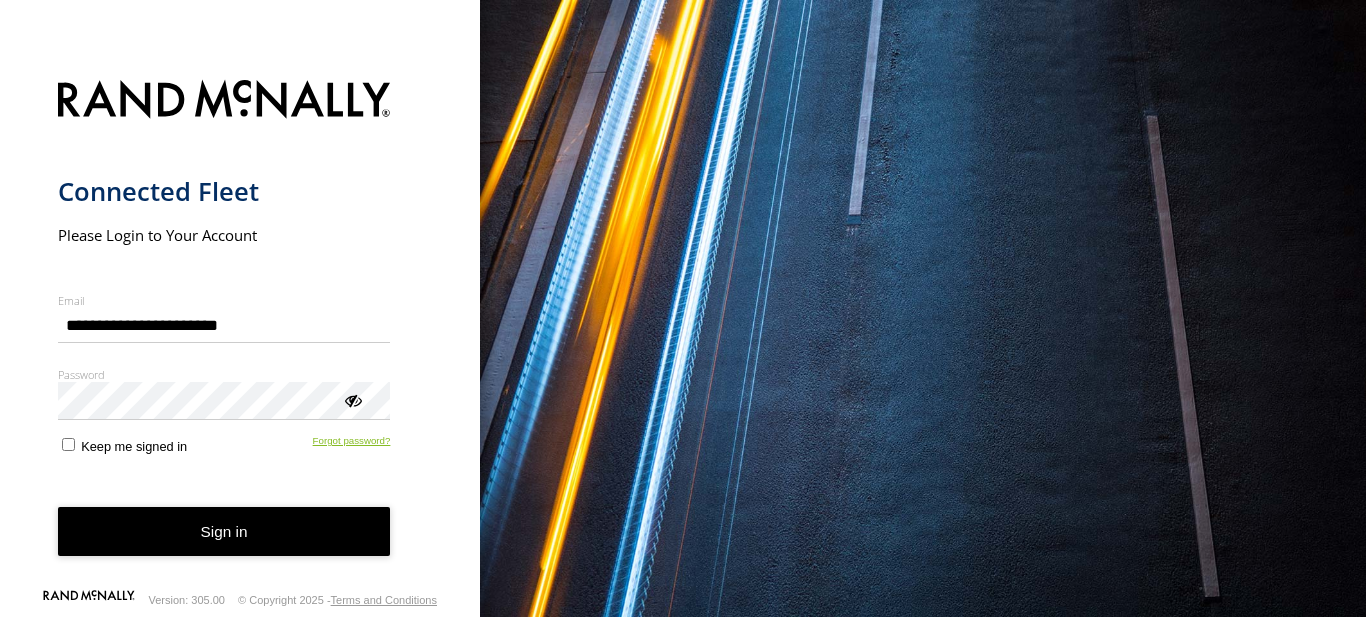click on "Forgot password?" at bounding box center [352, 444] 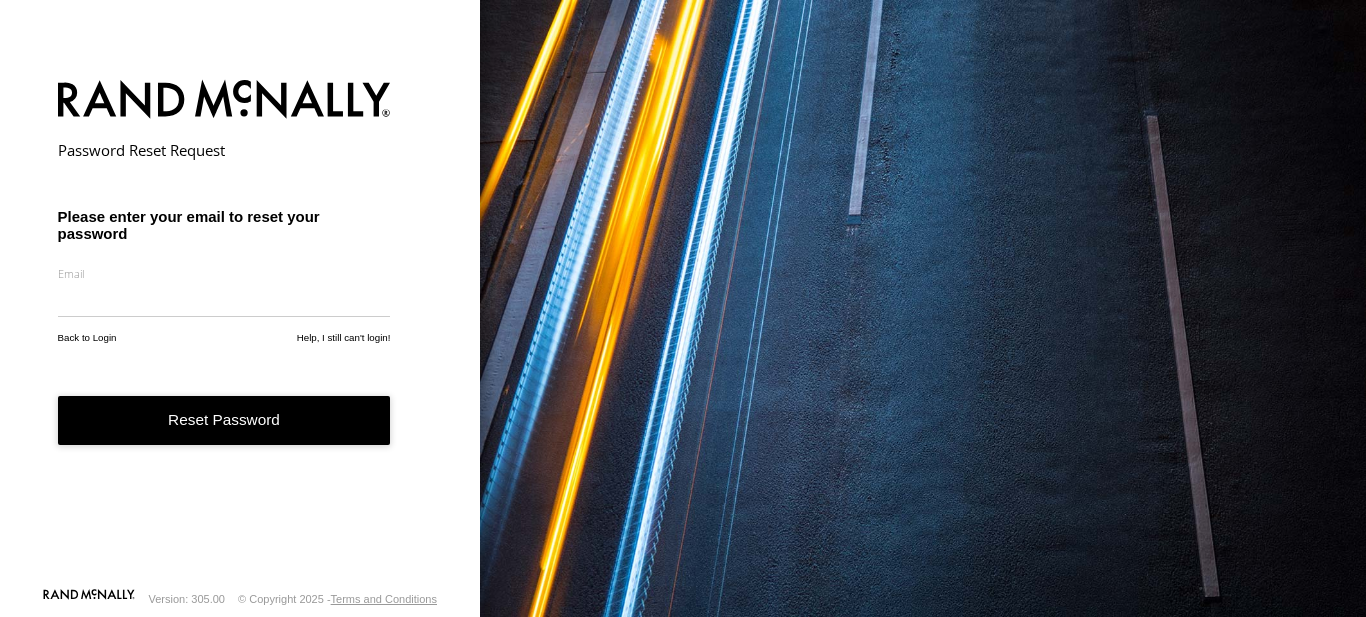 scroll, scrollTop: 0, scrollLeft: 0, axis: both 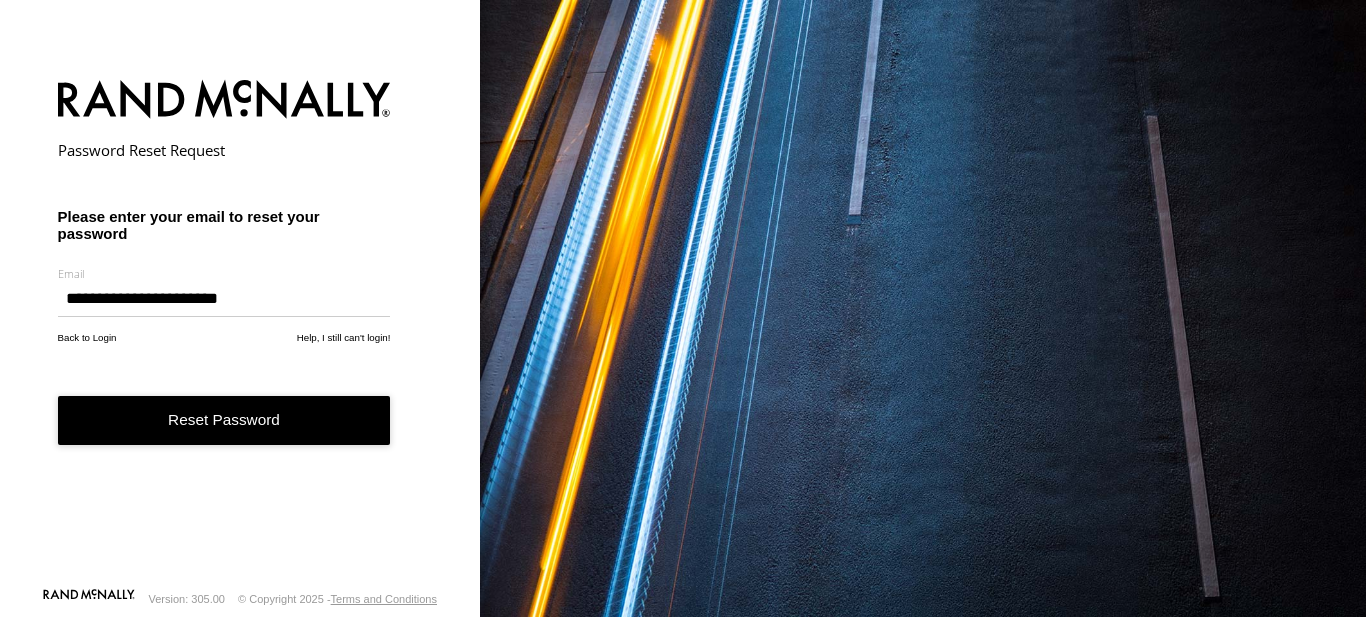 type on "**********" 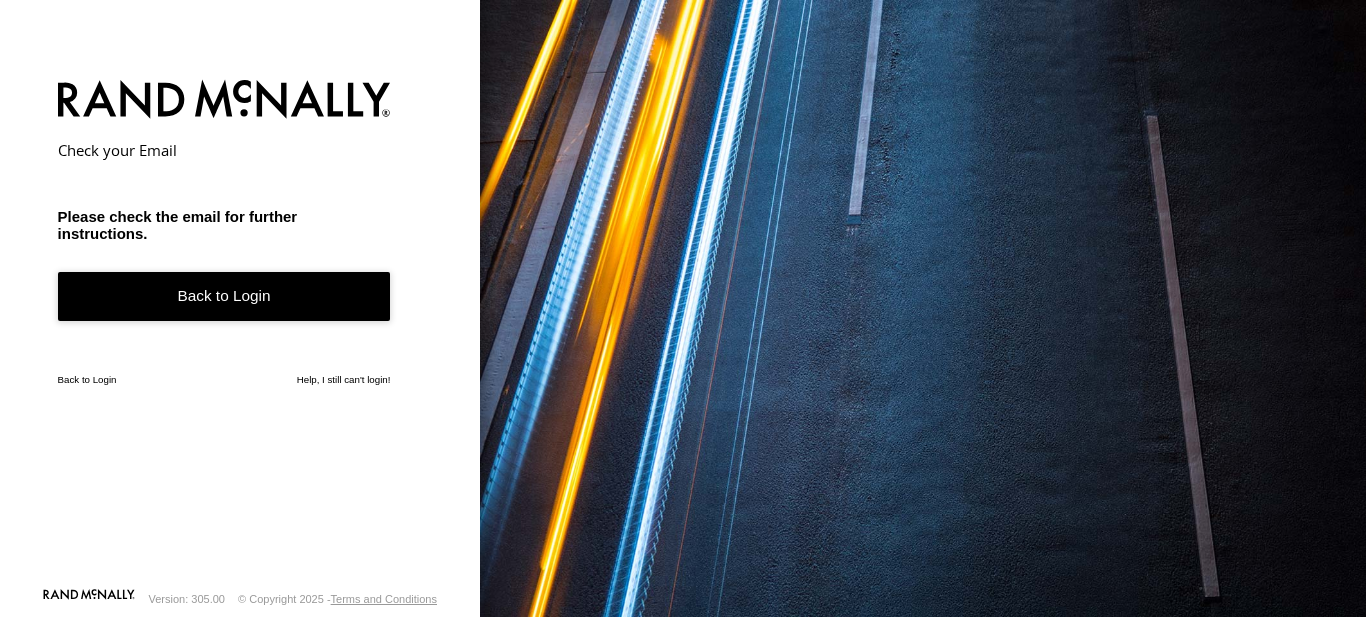 scroll, scrollTop: 0, scrollLeft: 0, axis: both 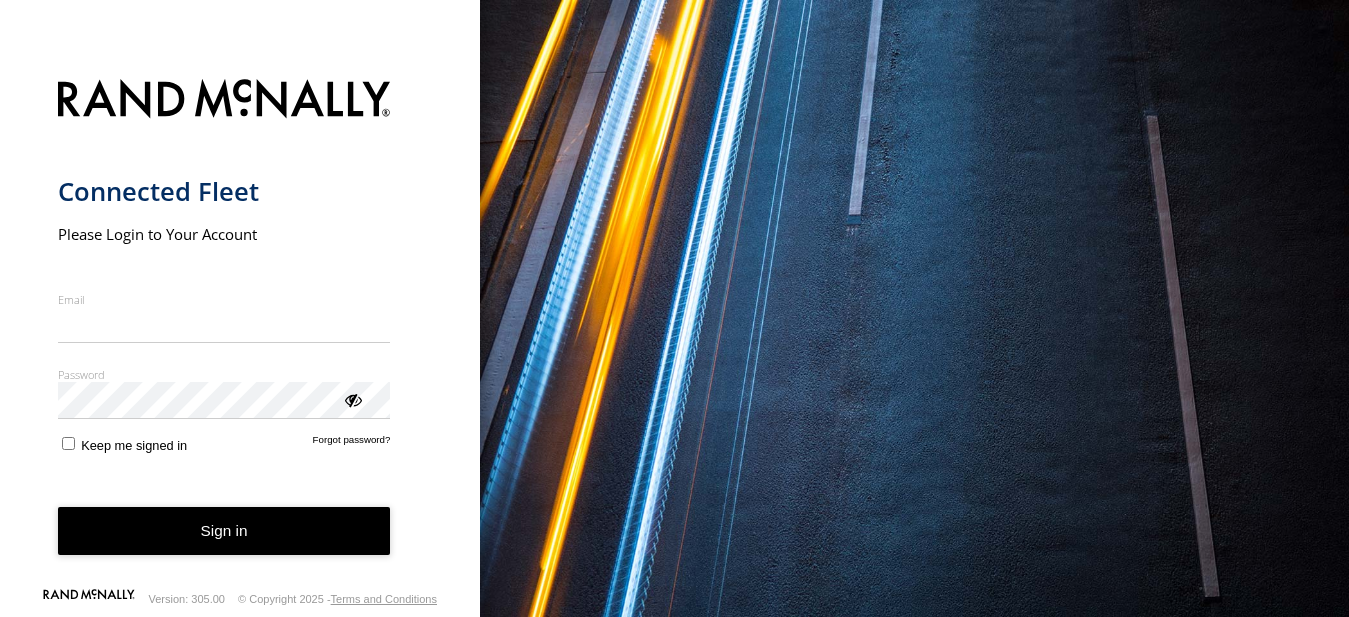 drag, startPoint x: 199, startPoint y: 305, endPoint x: 188, endPoint y: 300, distance: 12.083046 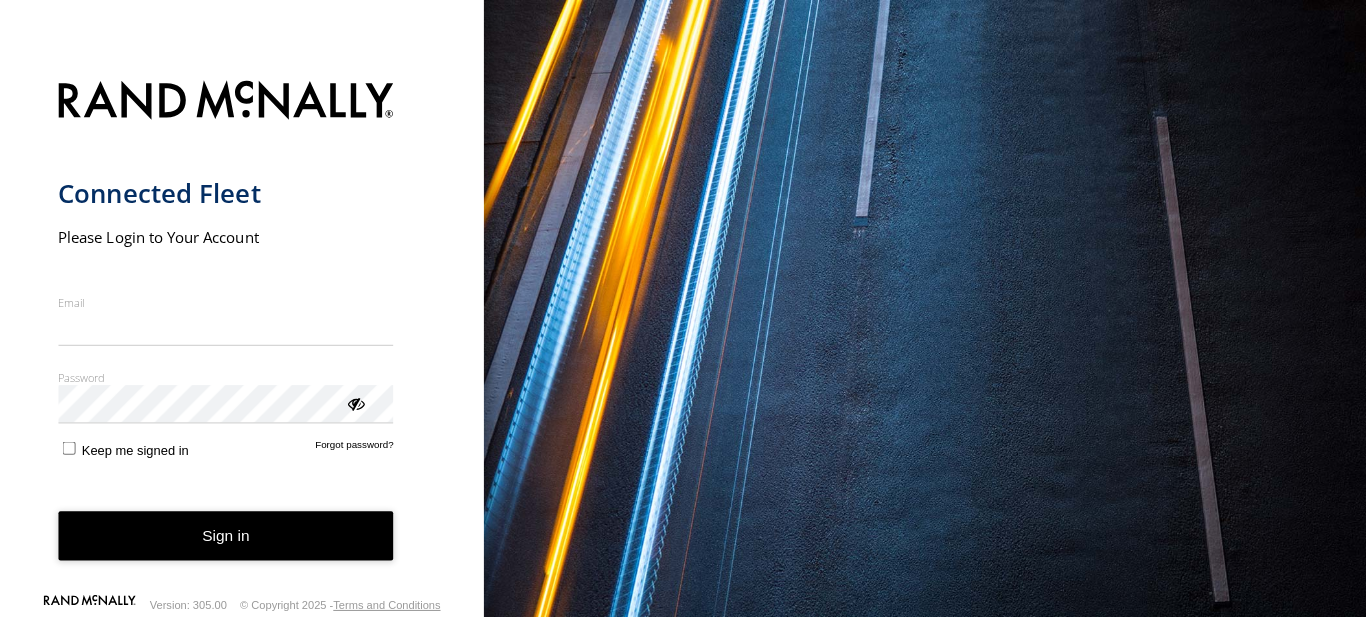 click on "Email" at bounding box center [224, 300] 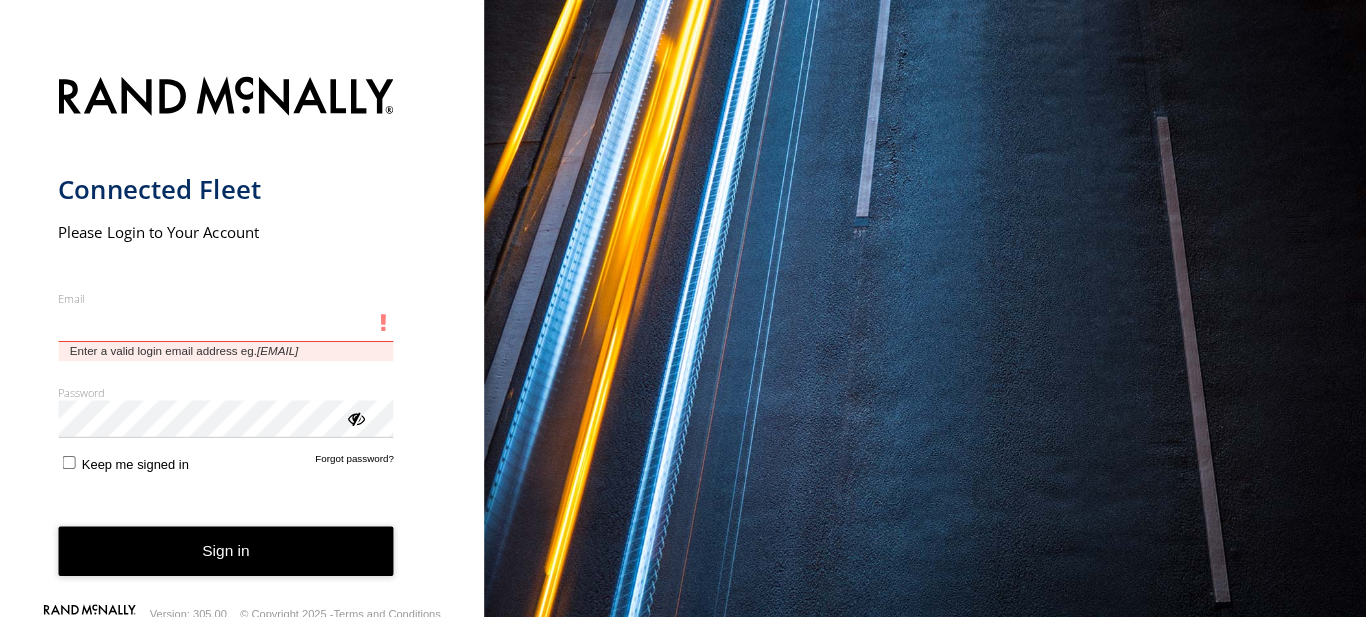 click on "Email" at bounding box center [224, 321] 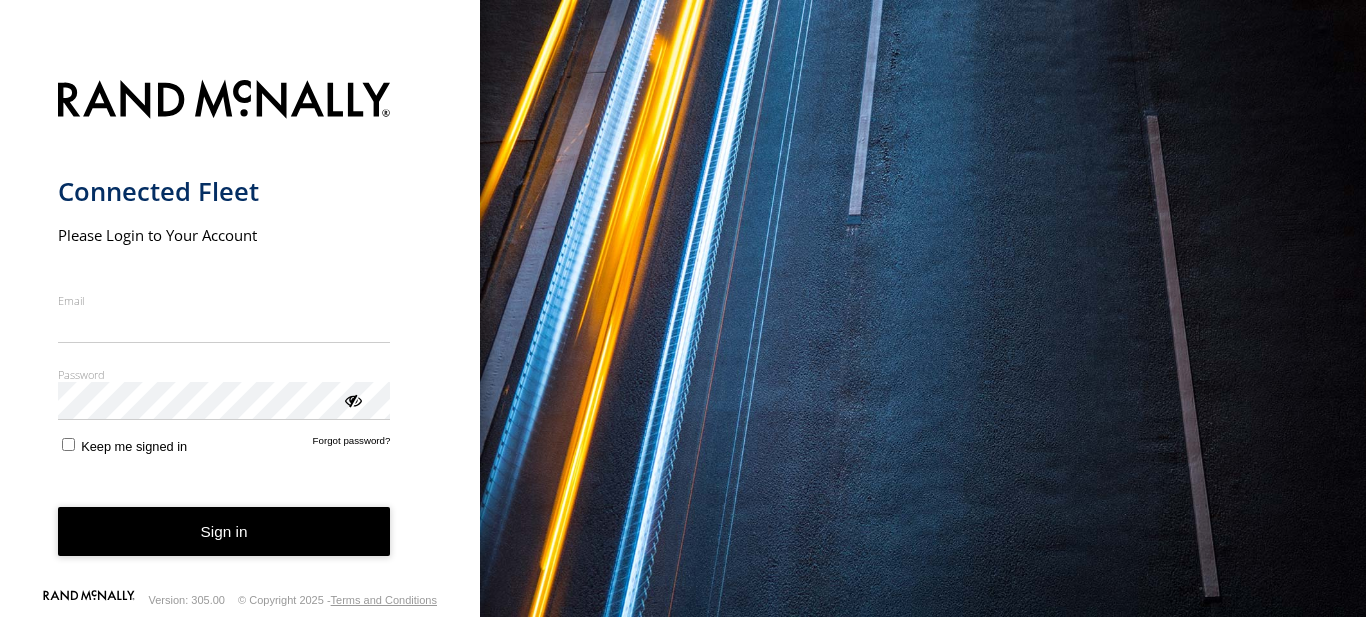 drag, startPoint x: 188, startPoint y: 300, endPoint x: 204, endPoint y: 302, distance: 16.124516 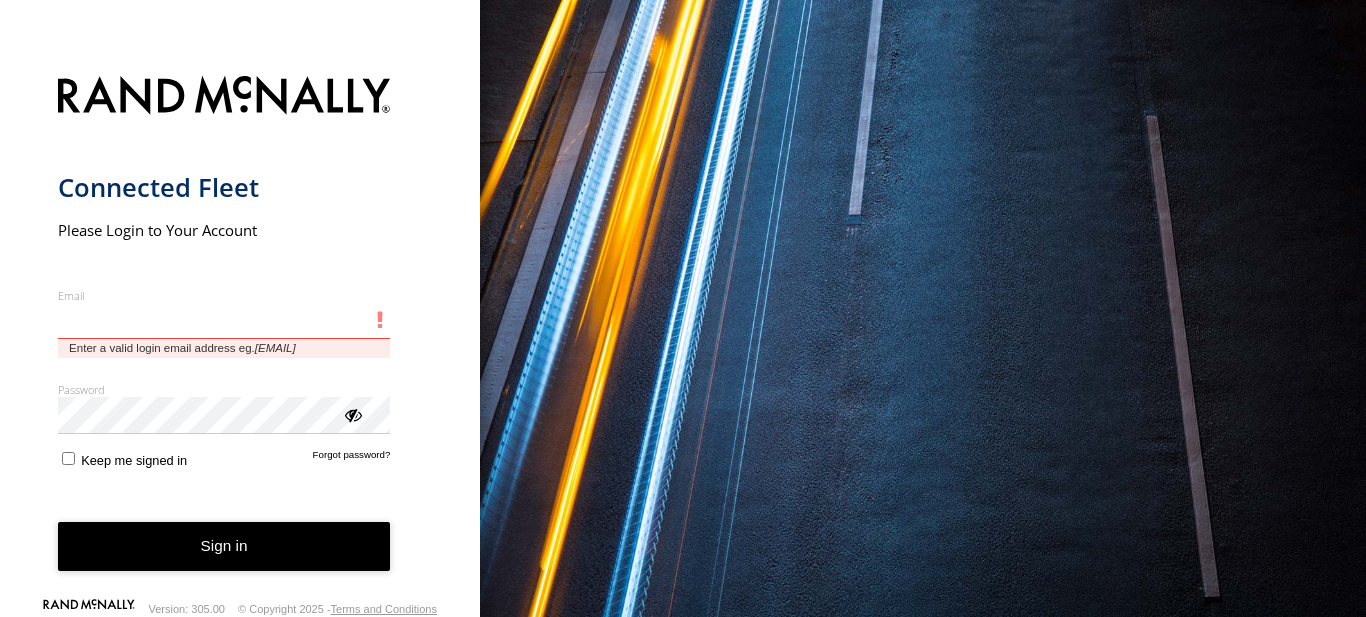 click on "Email" at bounding box center (224, 321) 